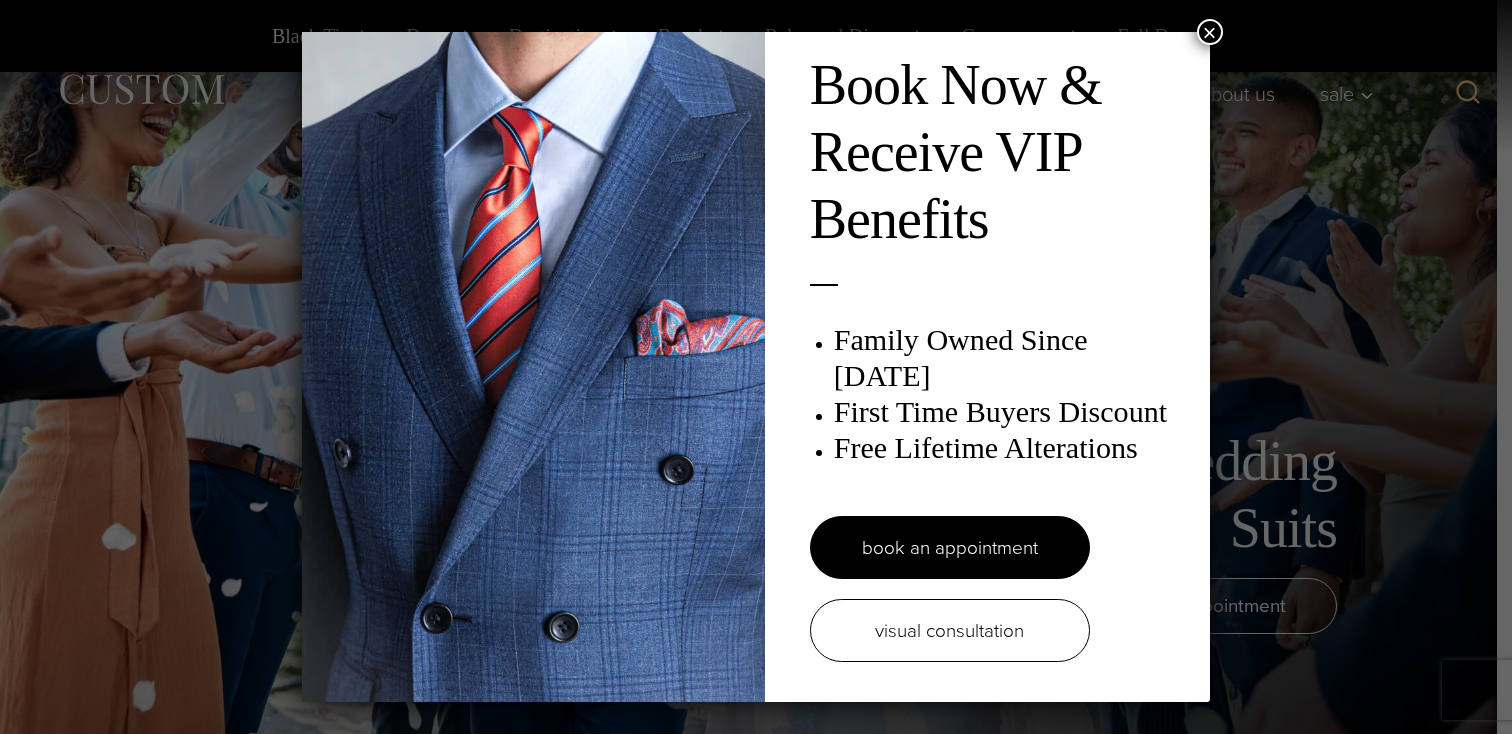 scroll, scrollTop: 19856, scrollLeft: 0, axis: vertical 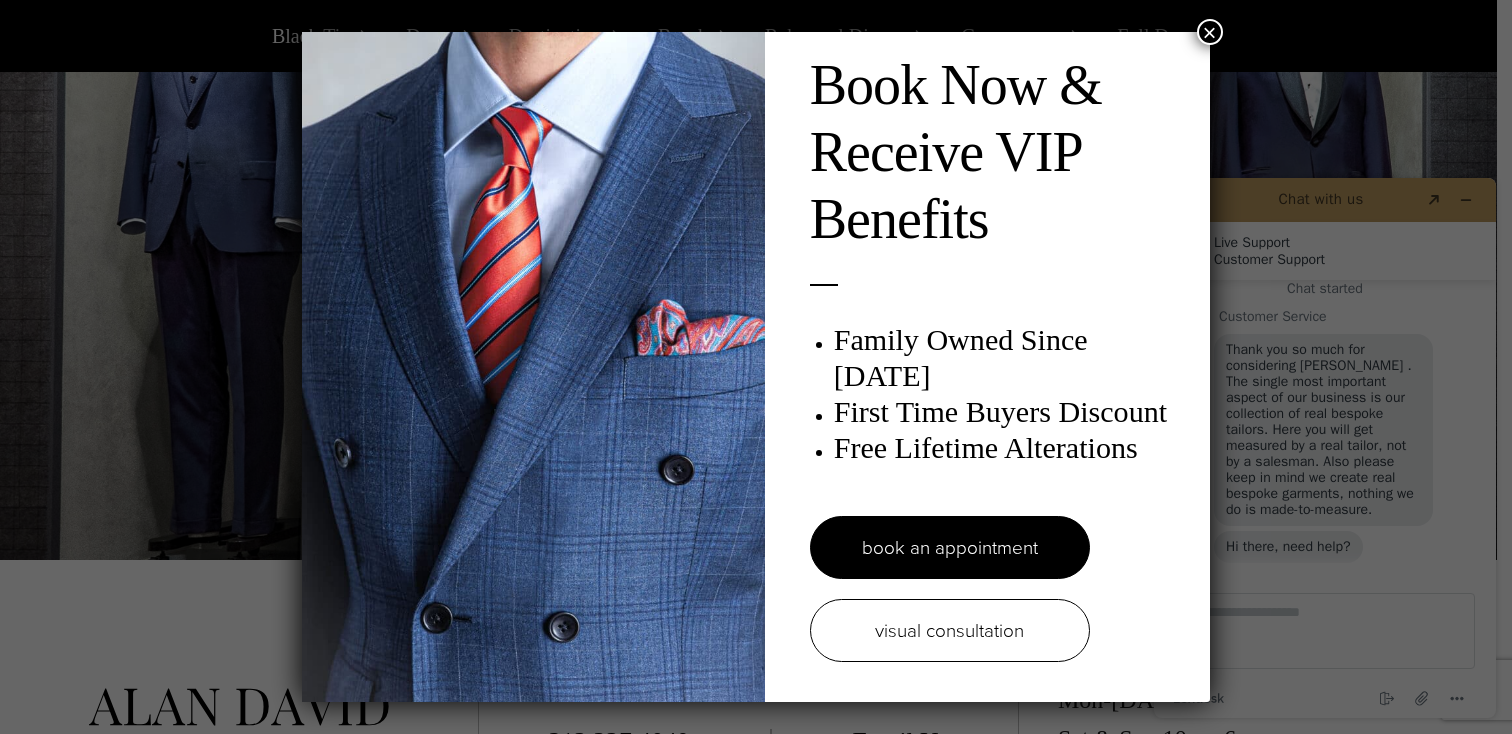 click on "×" at bounding box center (1210, 32) 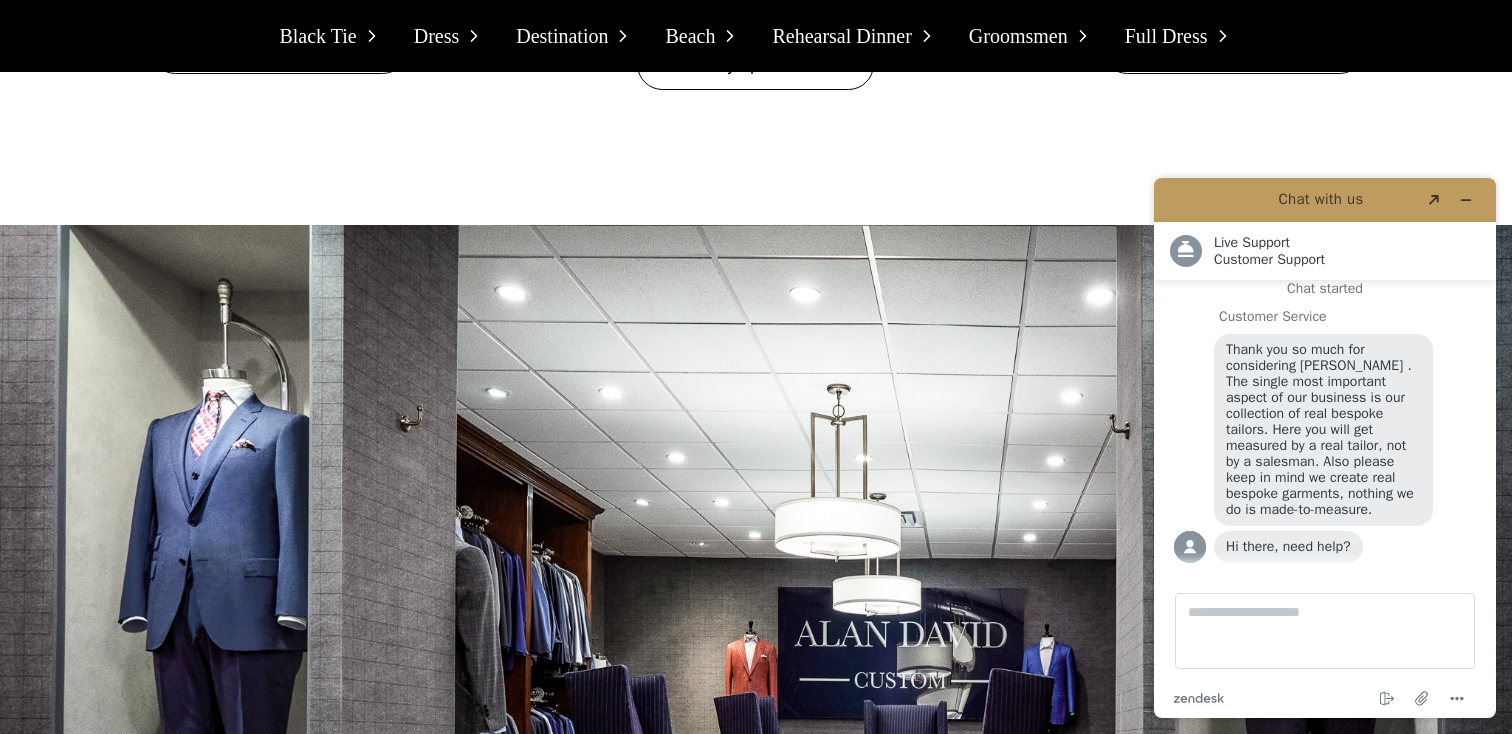 scroll, scrollTop: 19575, scrollLeft: 0, axis: vertical 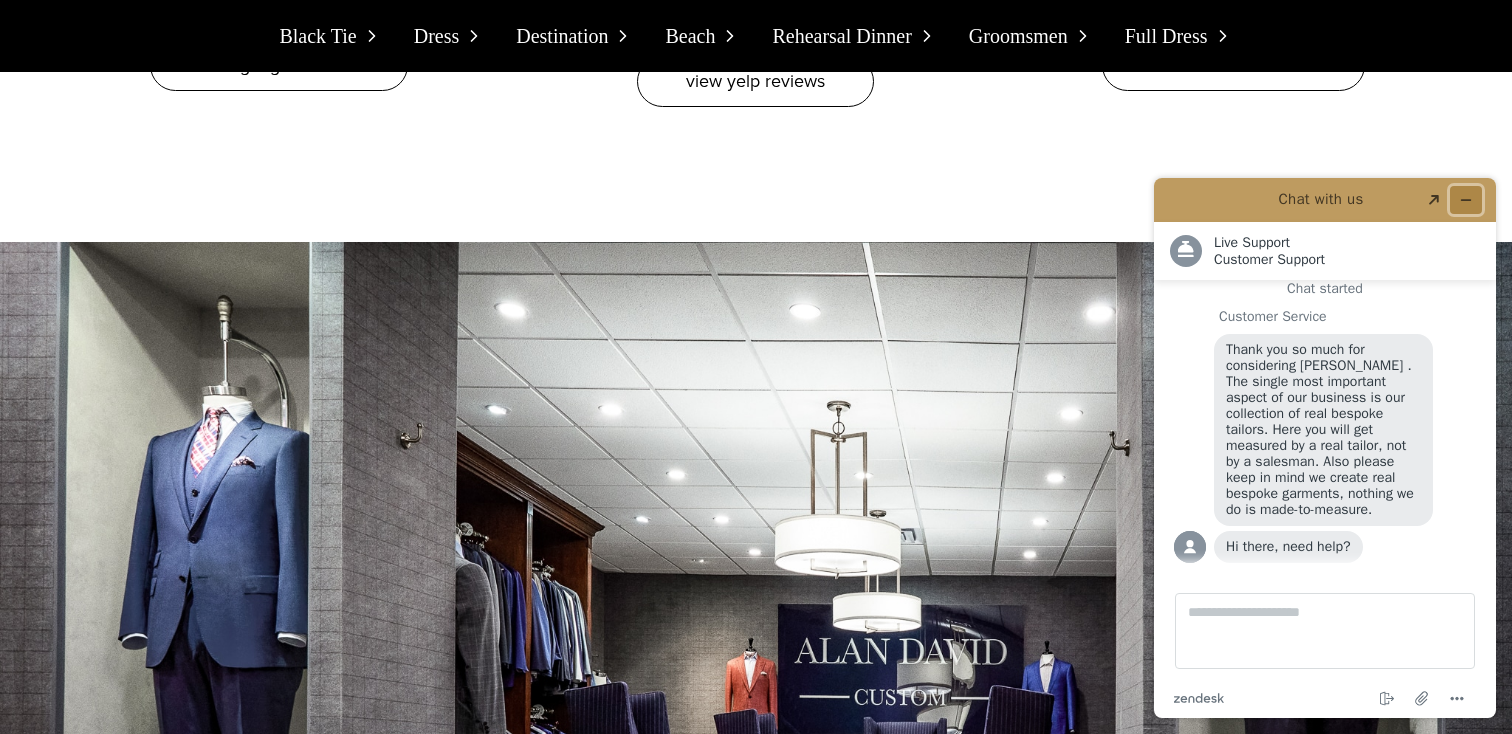 click 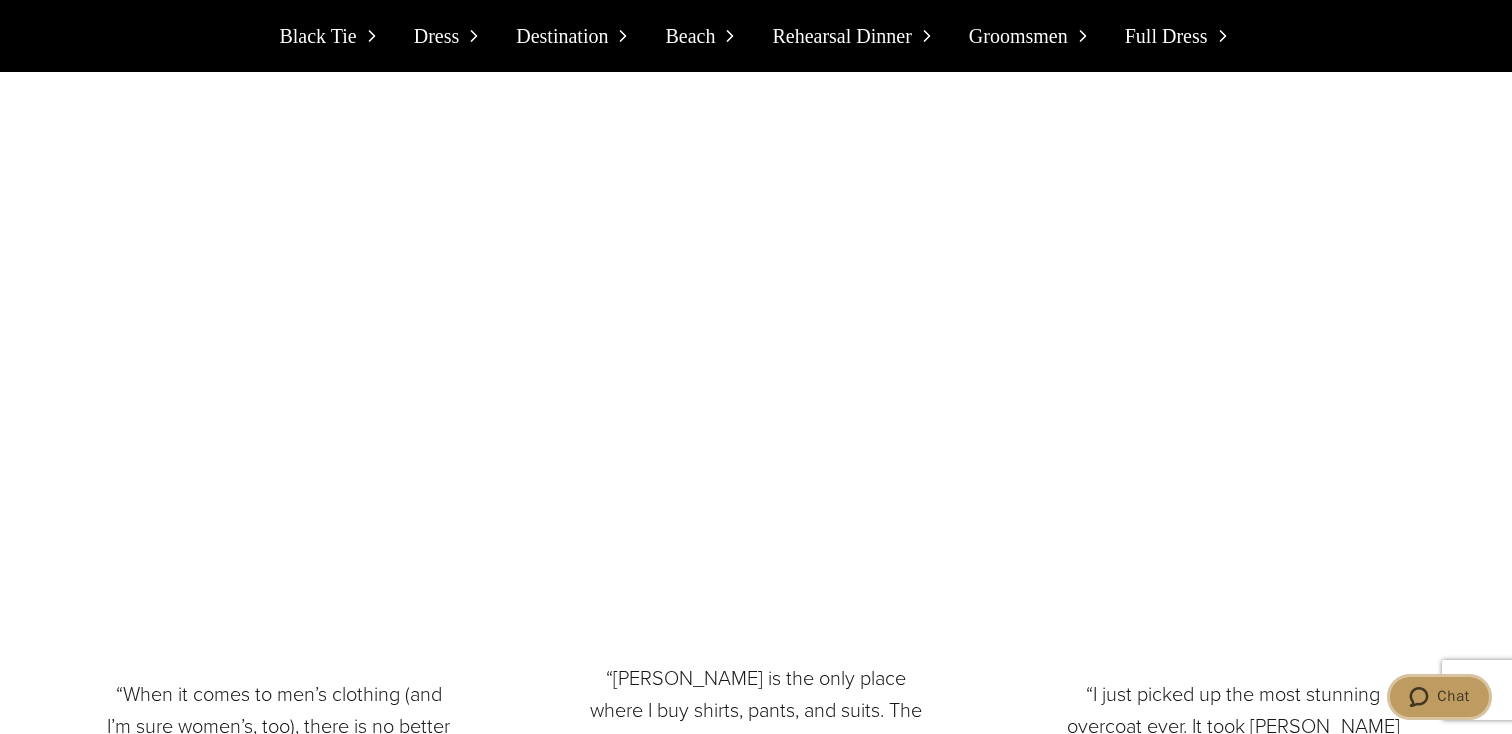 scroll, scrollTop: 18548, scrollLeft: 0, axis: vertical 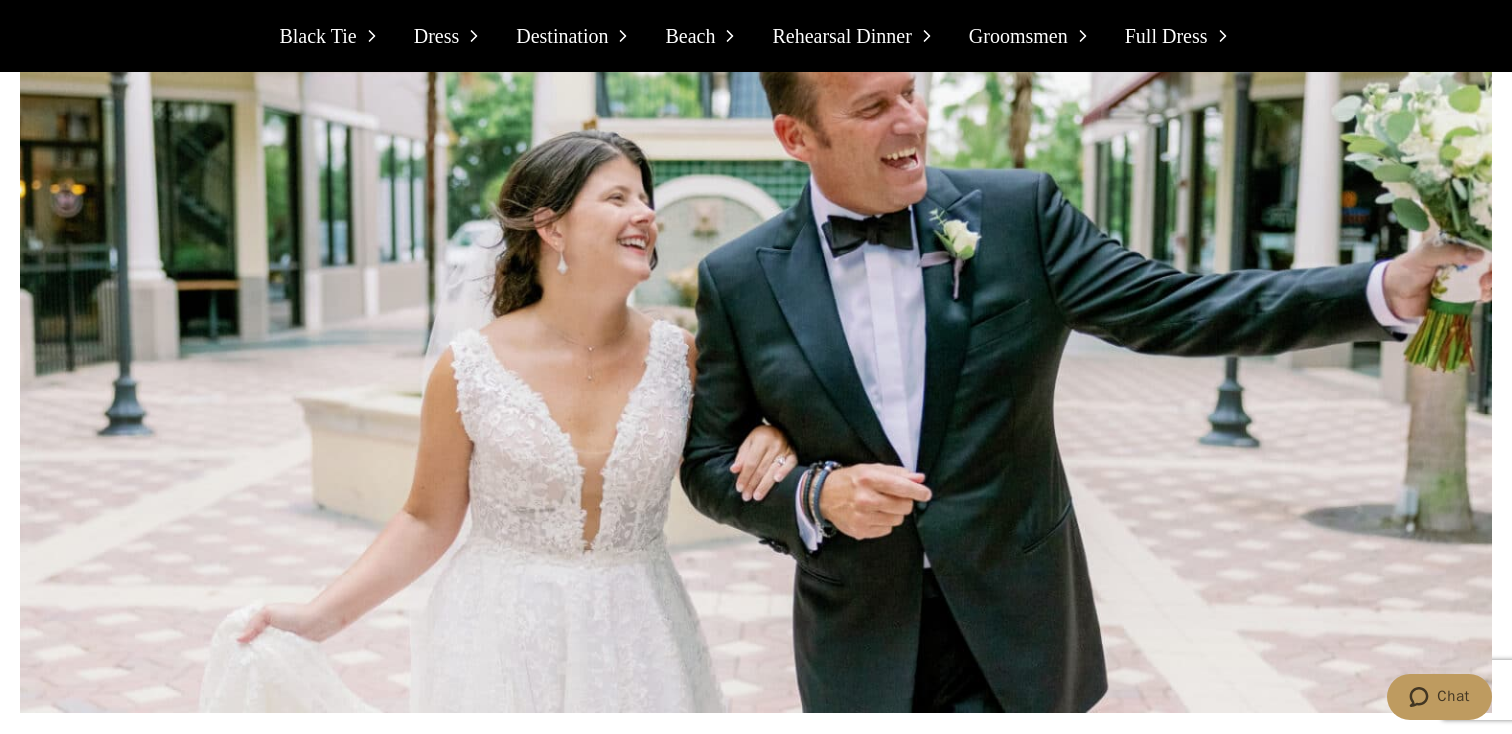 click on "Dress" at bounding box center (437, 36) 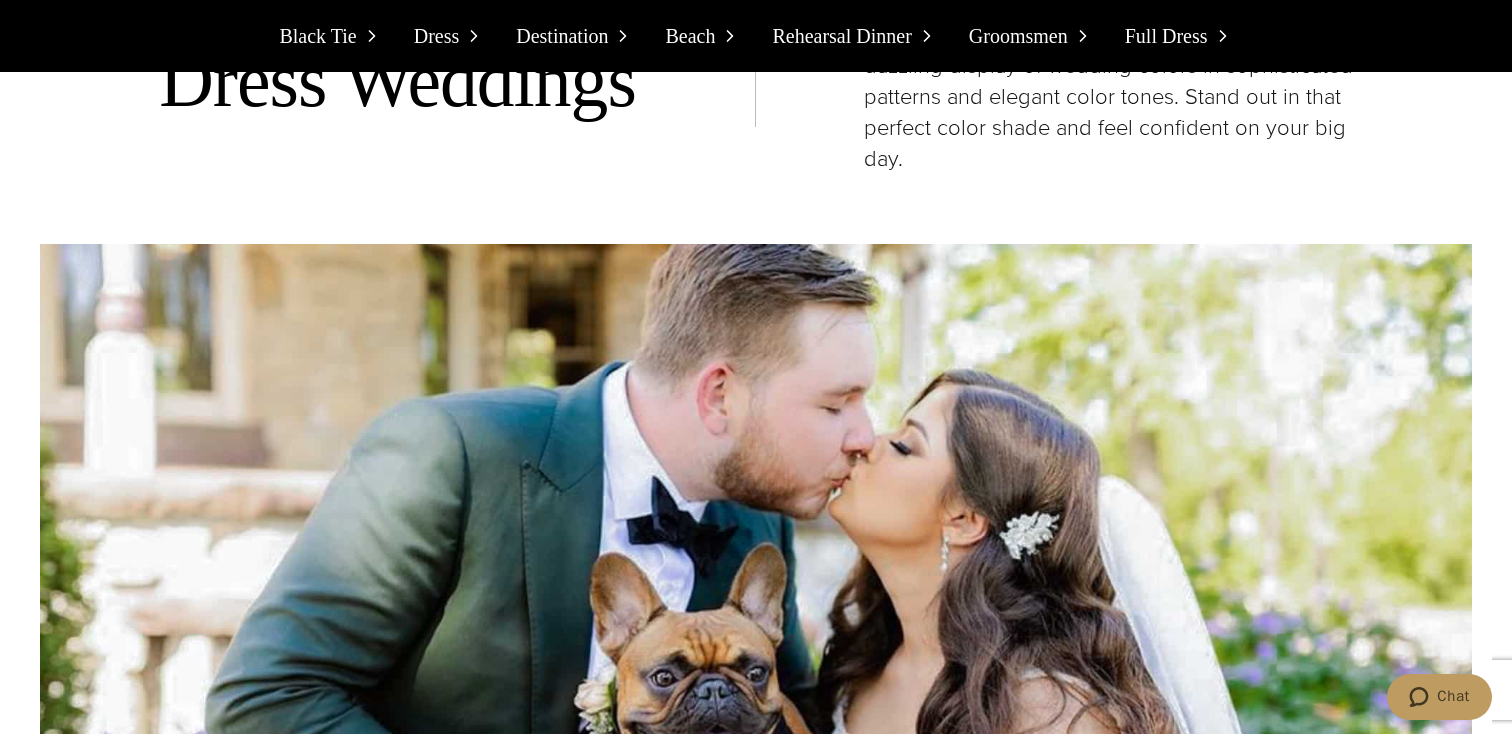 click on "Destination" at bounding box center [562, 36] 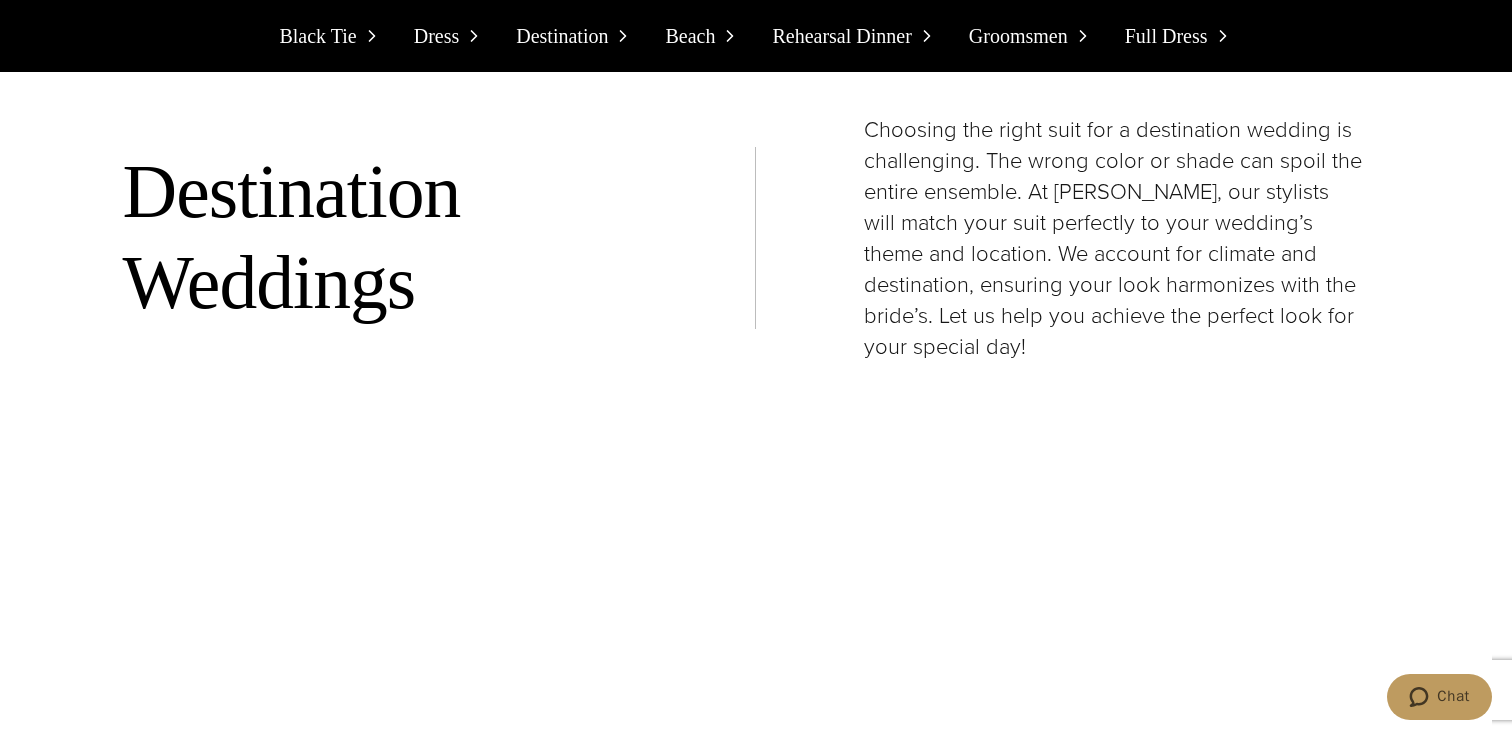 scroll, scrollTop: 6371, scrollLeft: 0, axis: vertical 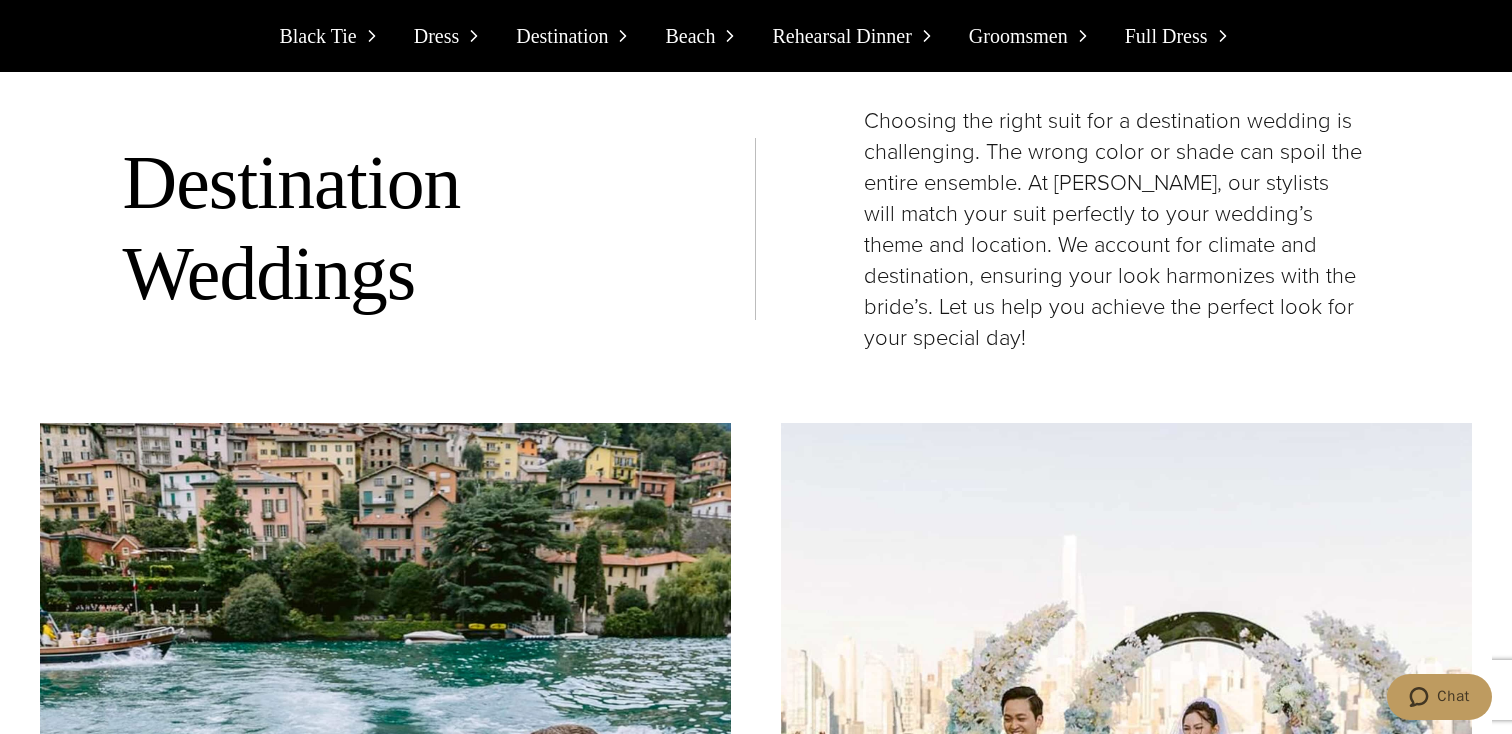 click 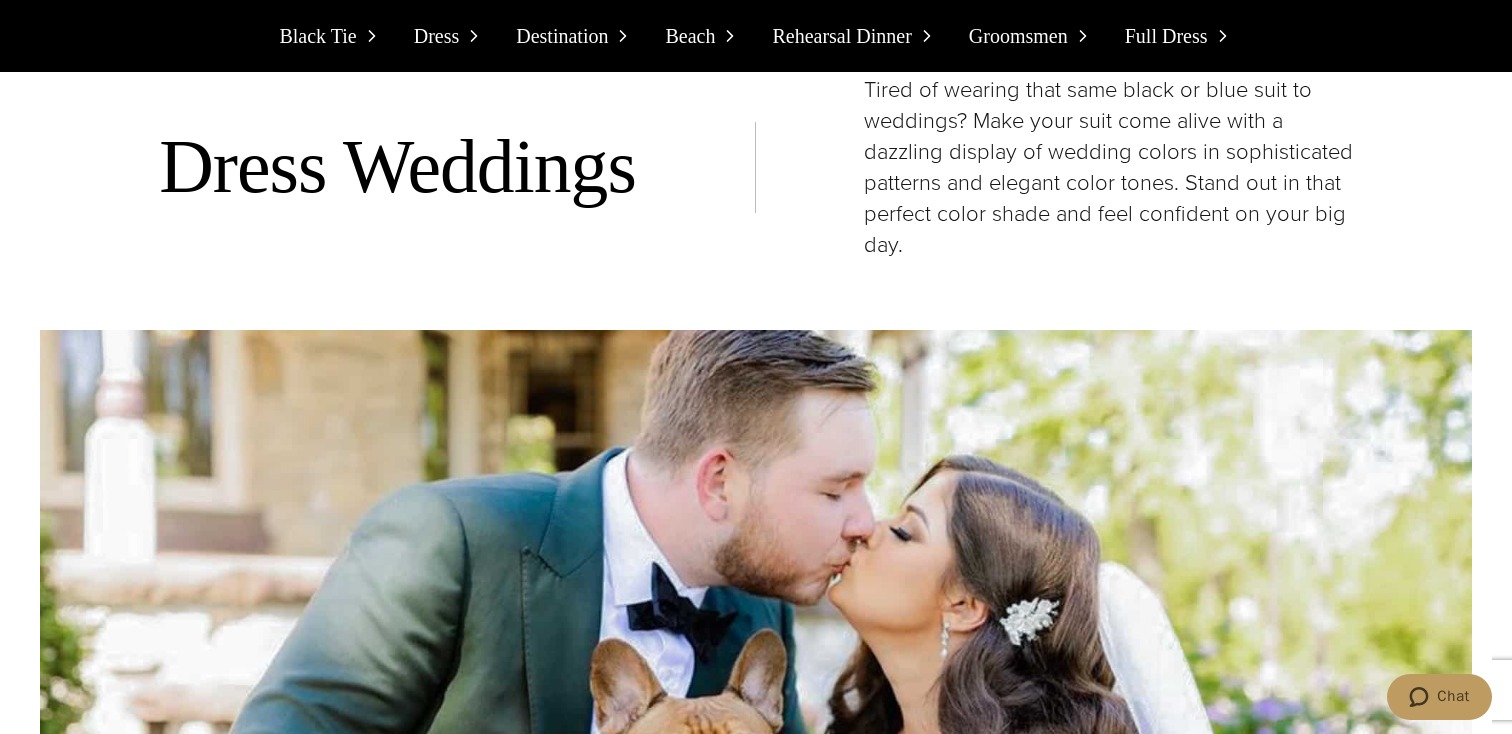 click on "Rehearsal Dinner" at bounding box center [841, 36] 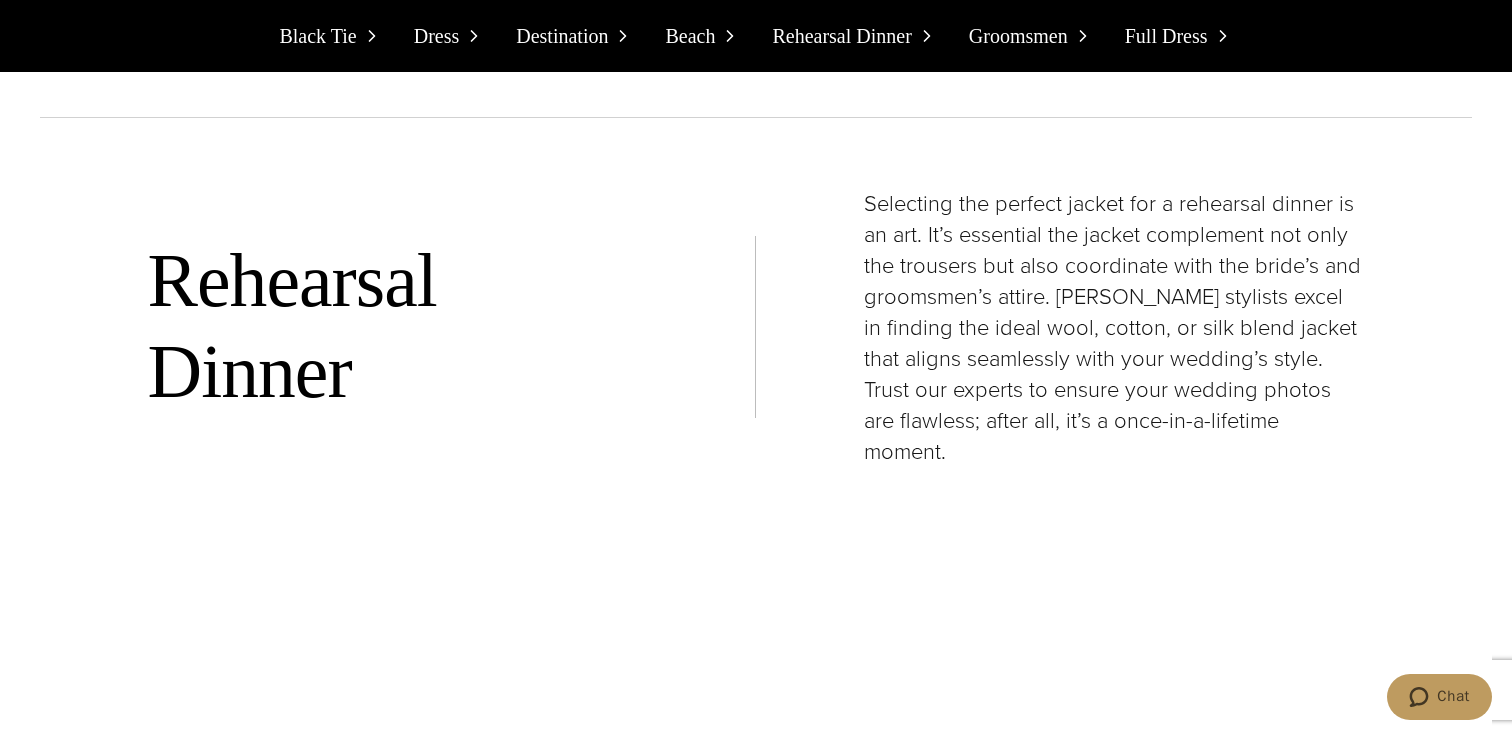 scroll, scrollTop: 10609, scrollLeft: 0, axis: vertical 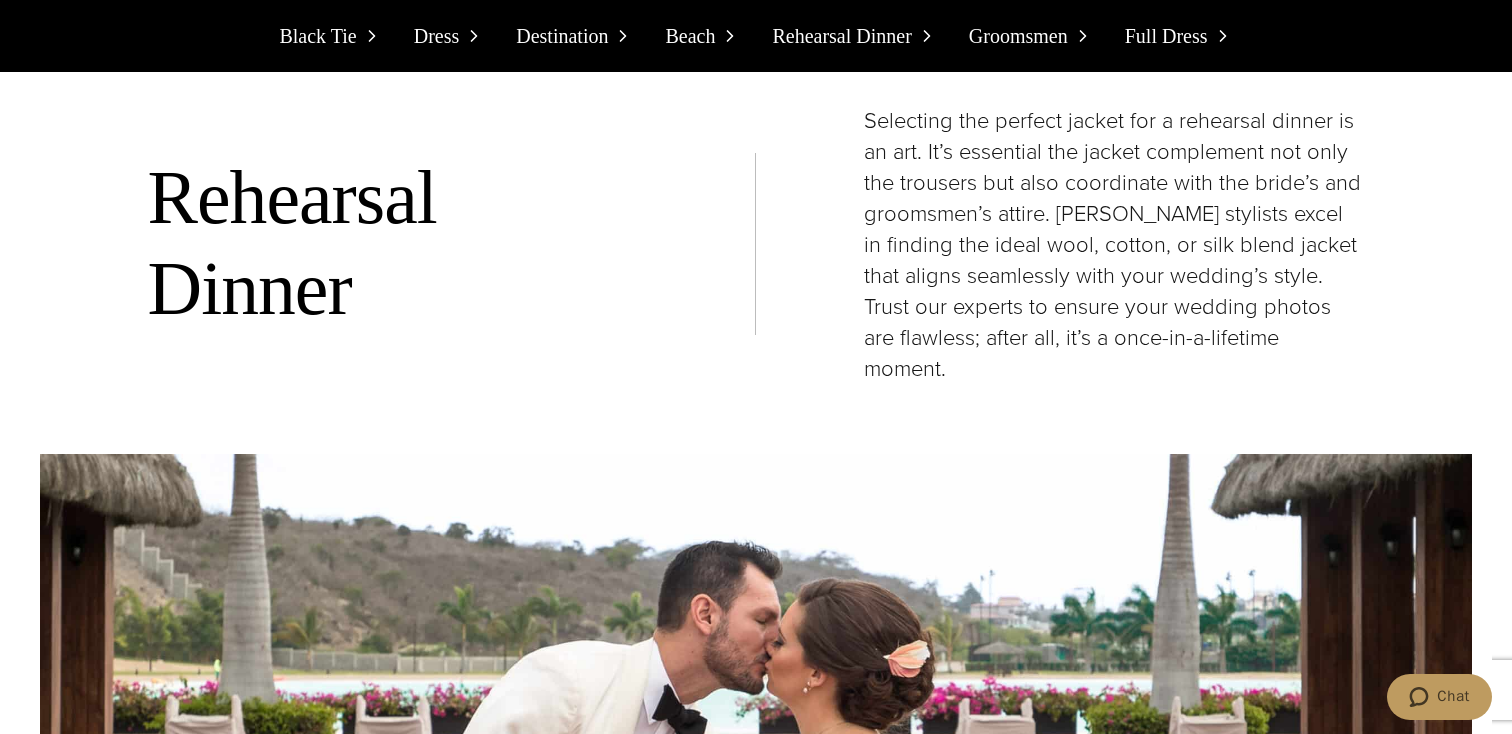 click on "Destination" at bounding box center (562, 36) 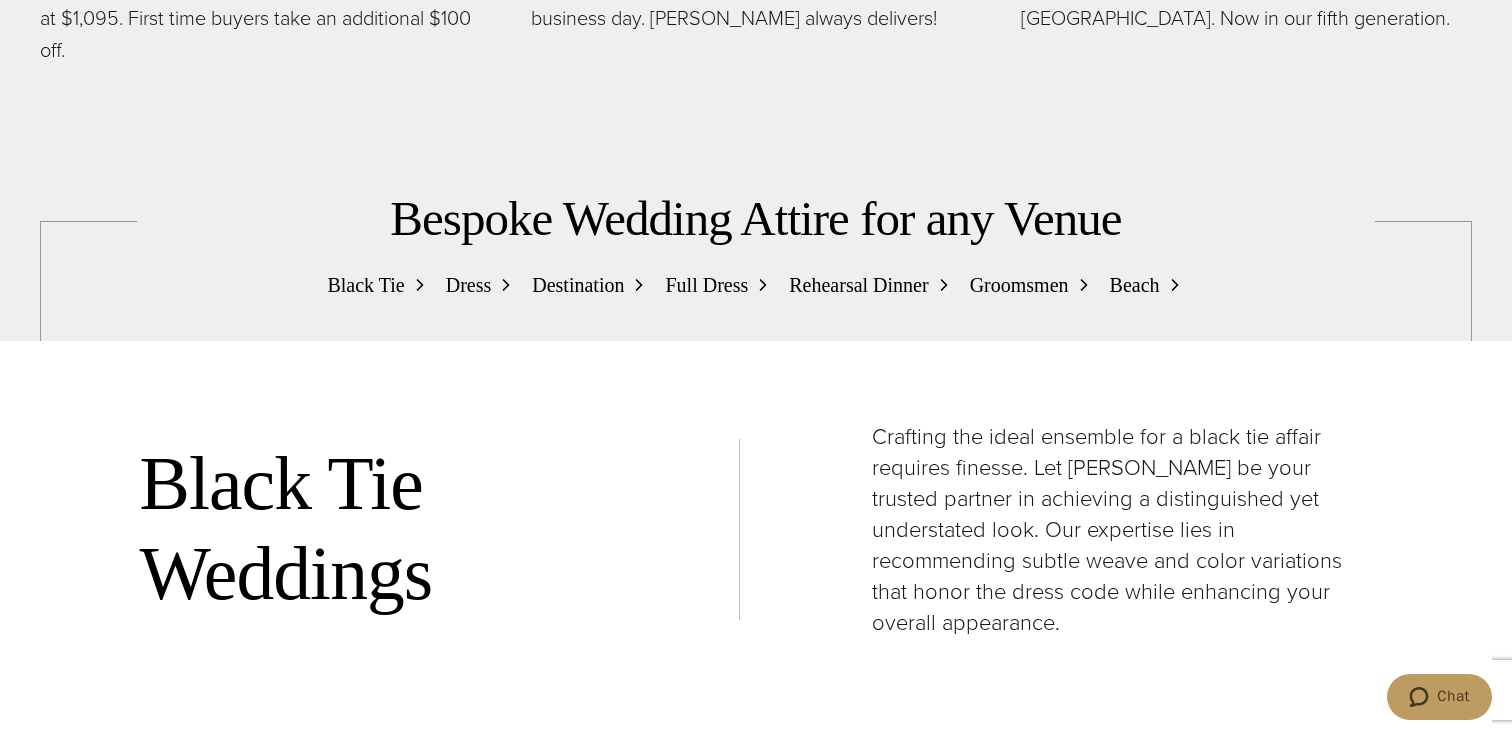 scroll, scrollTop: 1938, scrollLeft: 0, axis: vertical 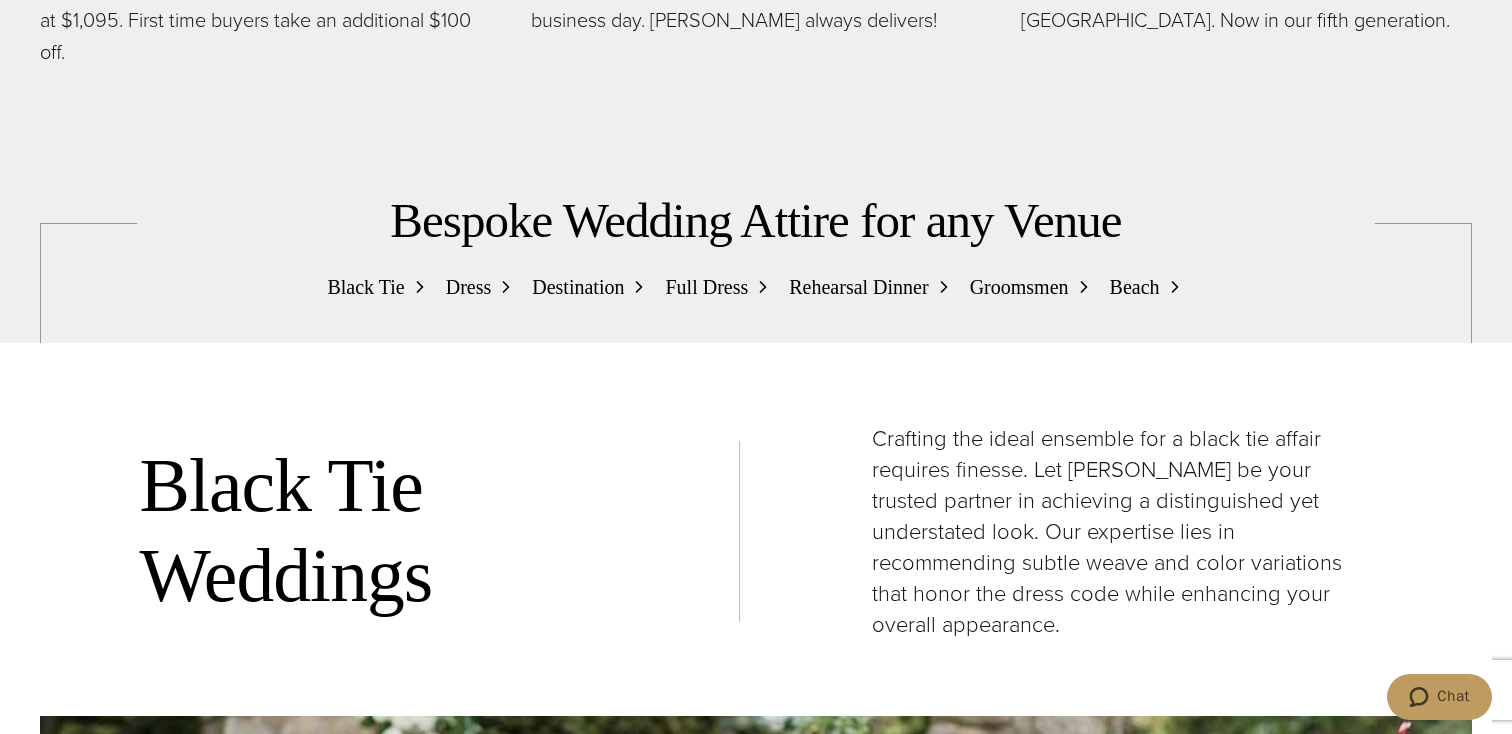 click on "Rehearsal Dinner" at bounding box center [858, 287] 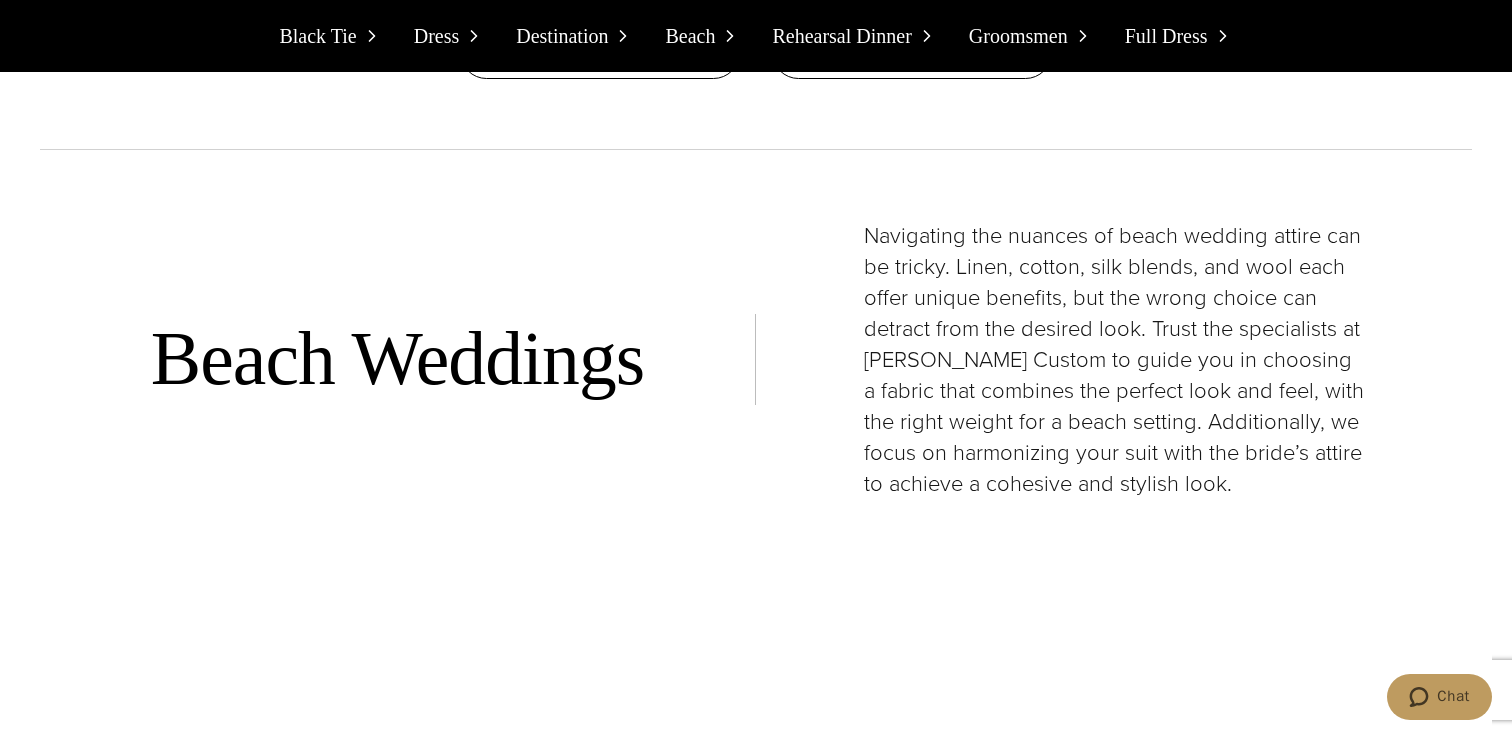 scroll, scrollTop: 7917, scrollLeft: 0, axis: vertical 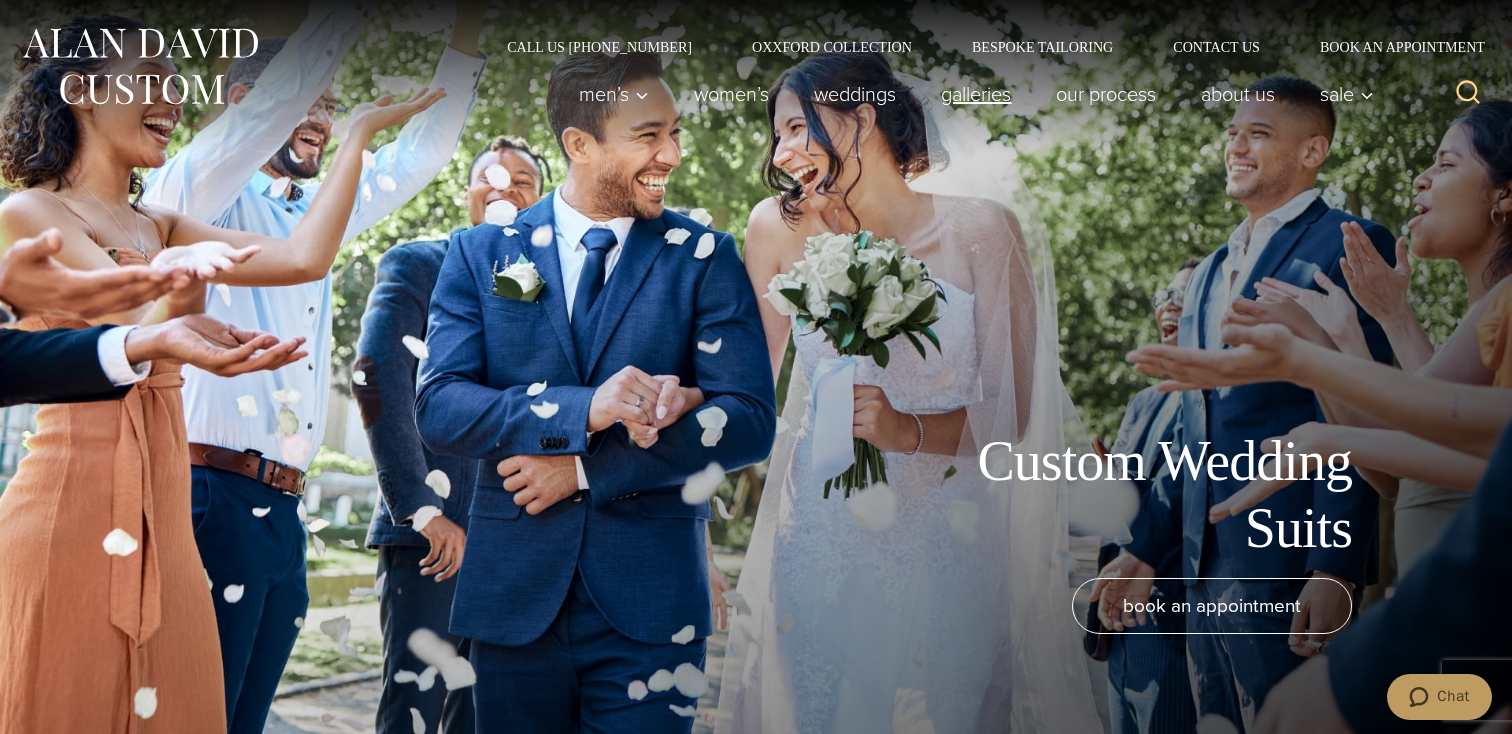 click on "Galleries" at bounding box center [976, 94] 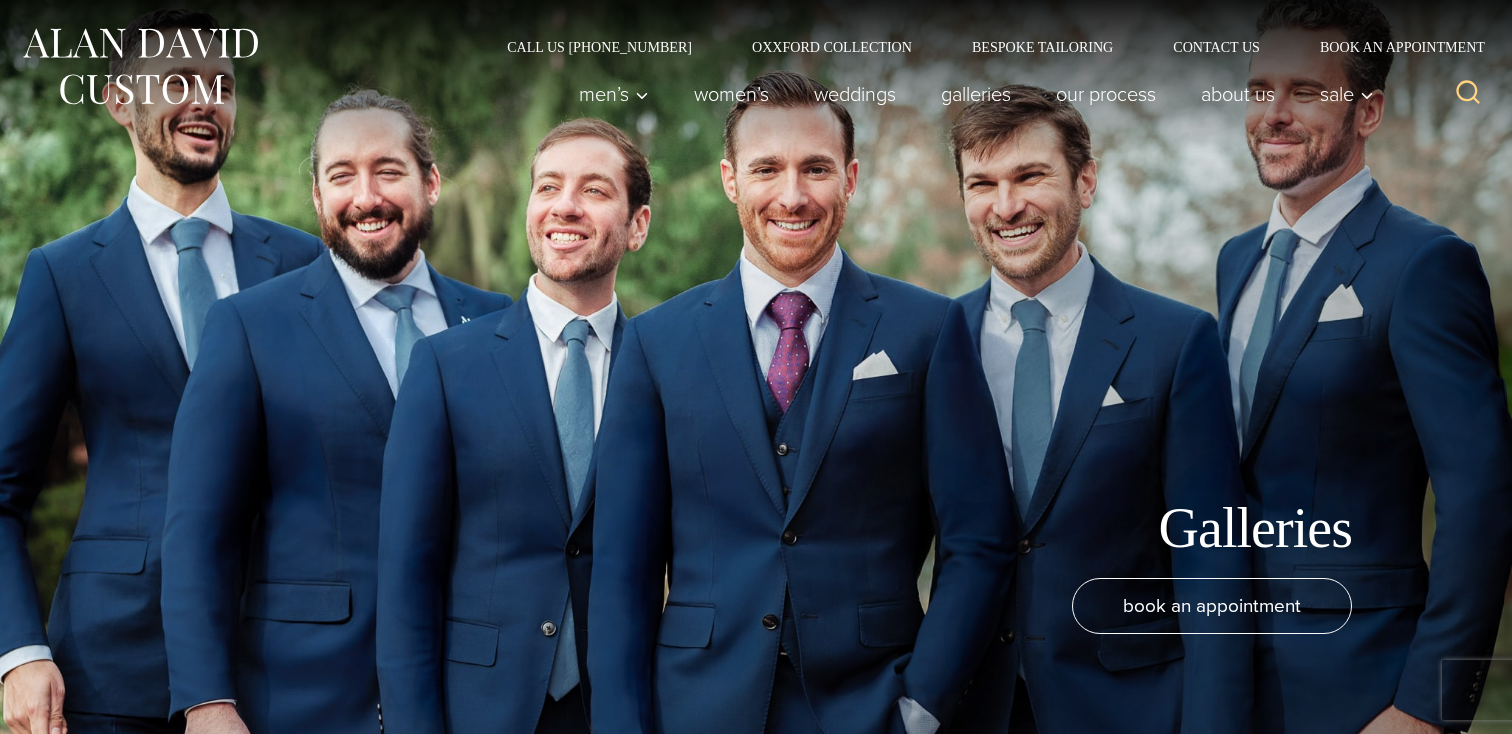 scroll, scrollTop: 0, scrollLeft: 0, axis: both 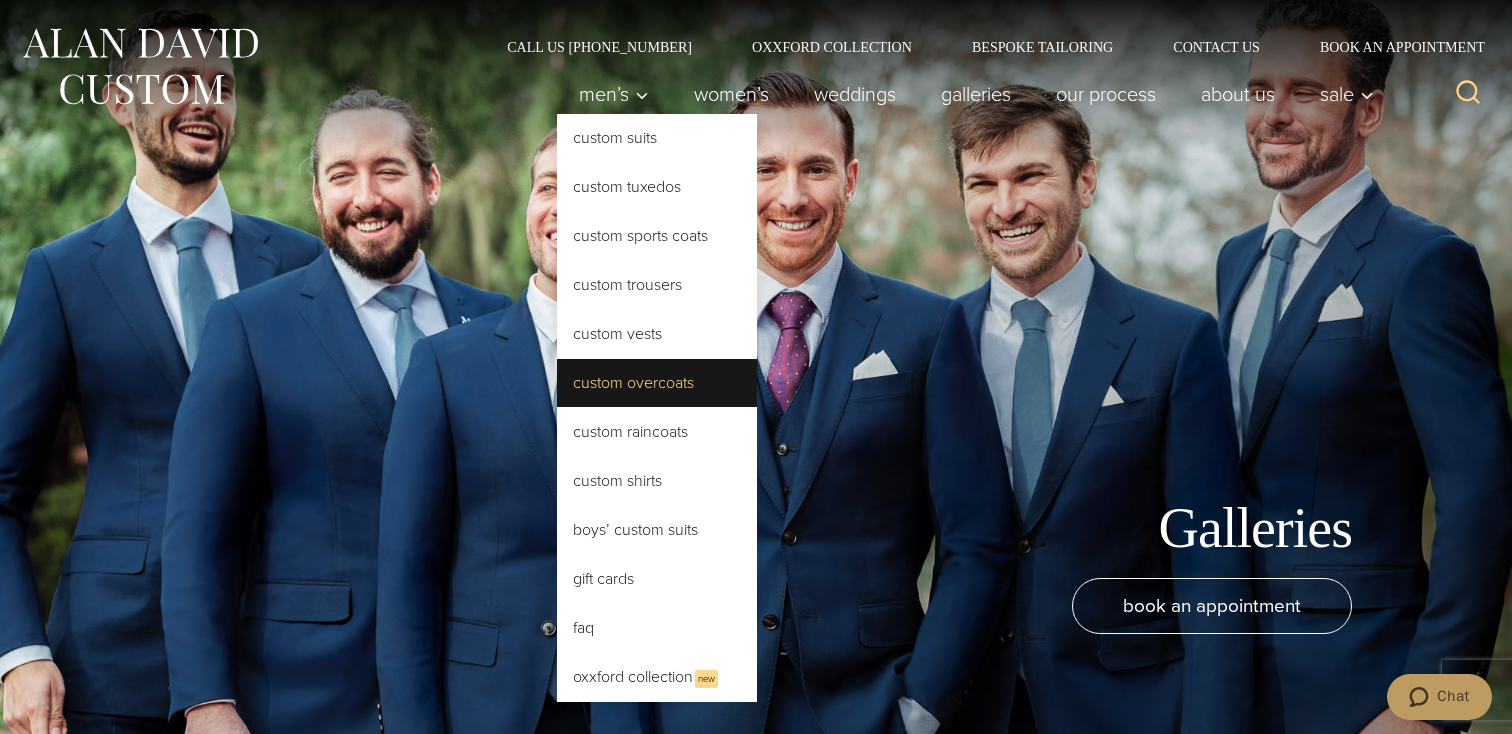 click on "Custom Overcoats" at bounding box center (657, 383) 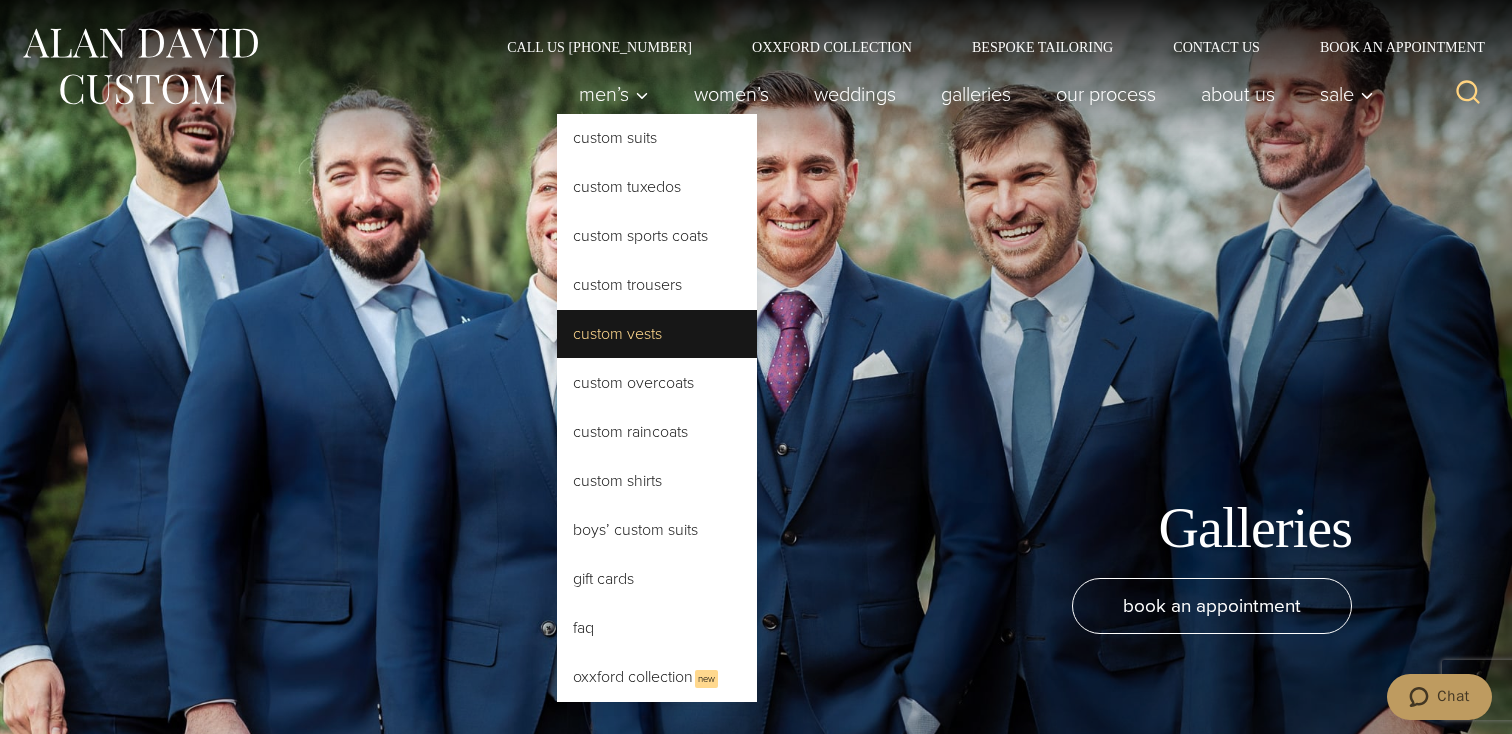 click on "Custom Vests" at bounding box center [657, 334] 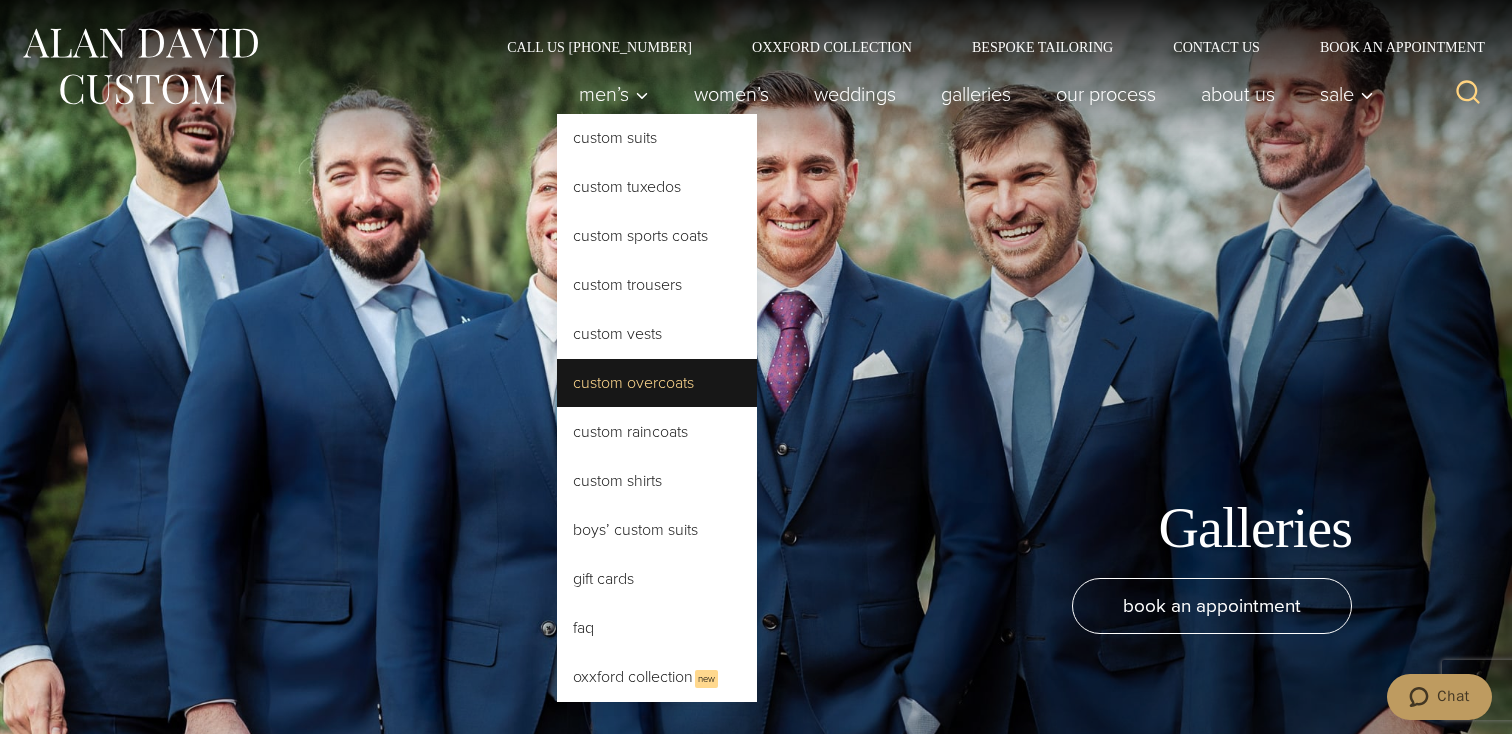 click on "Custom Overcoats" at bounding box center (657, 383) 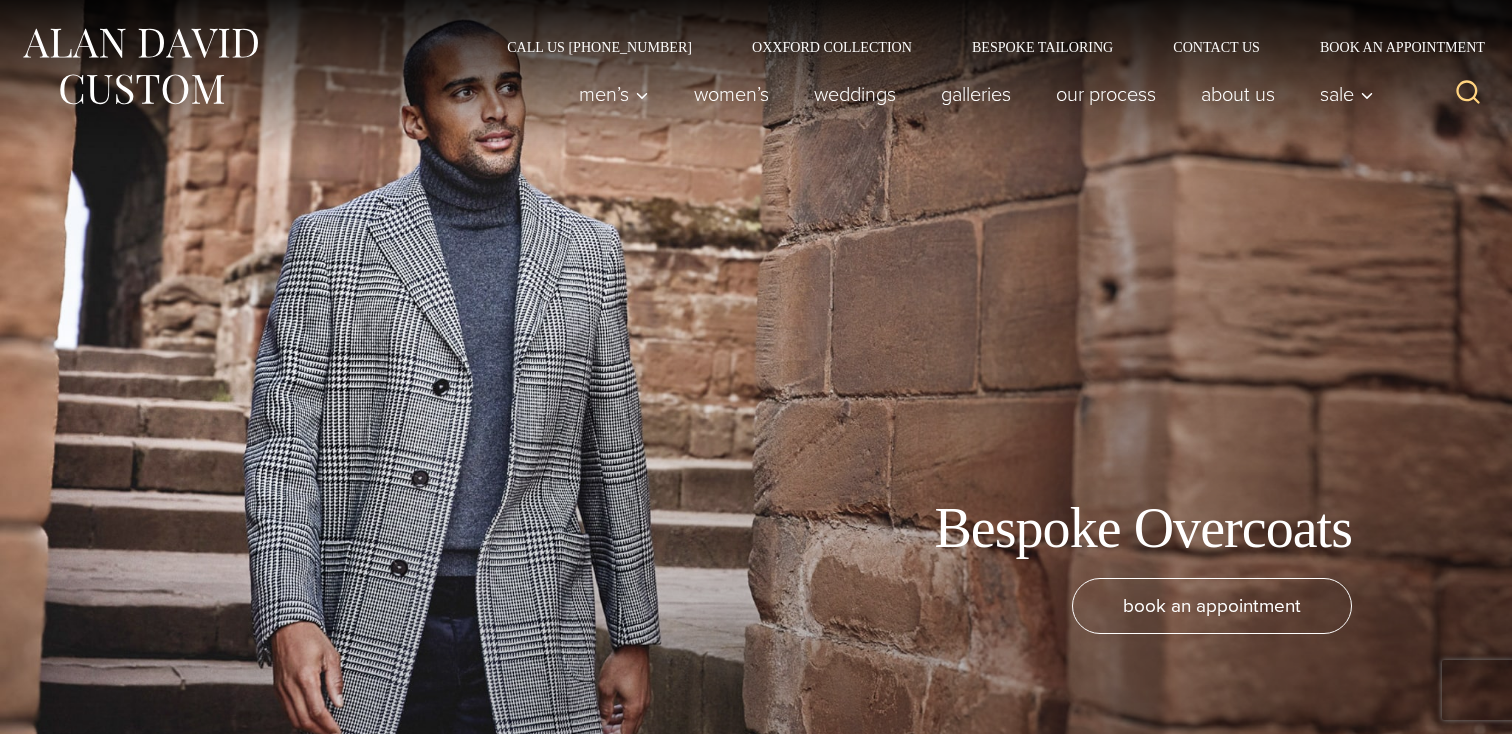 scroll, scrollTop: 0, scrollLeft: 0, axis: both 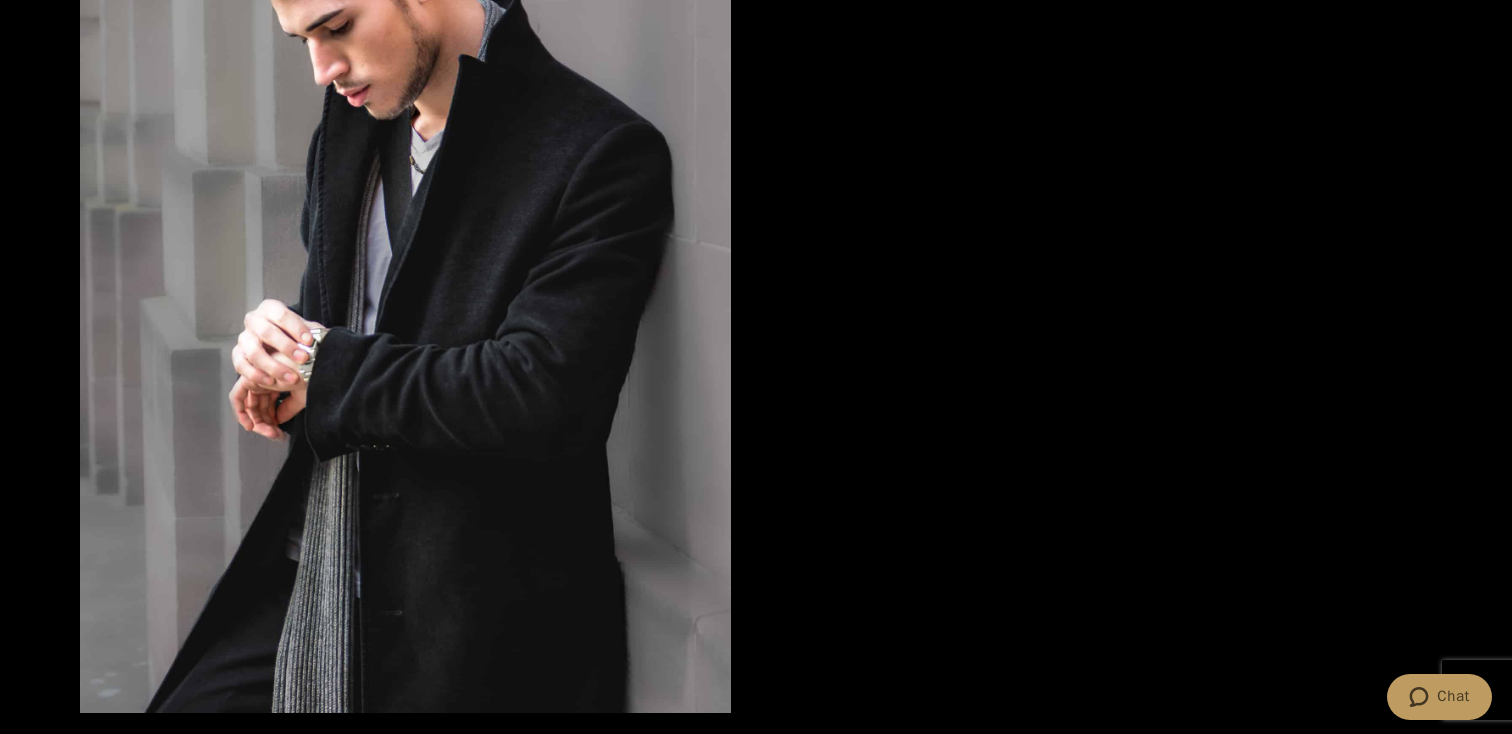 click at bounding box center (405, 279) 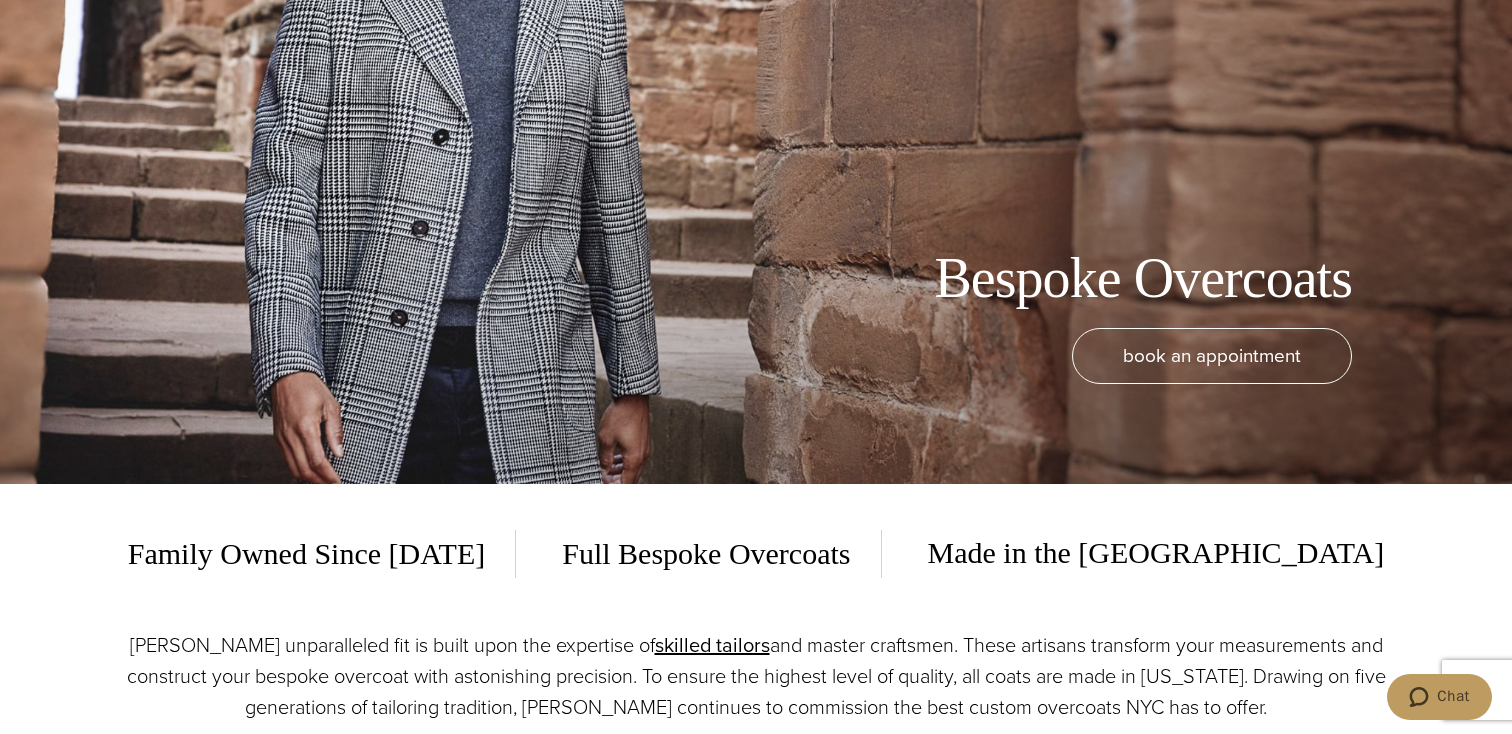 scroll, scrollTop: 0, scrollLeft: 0, axis: both 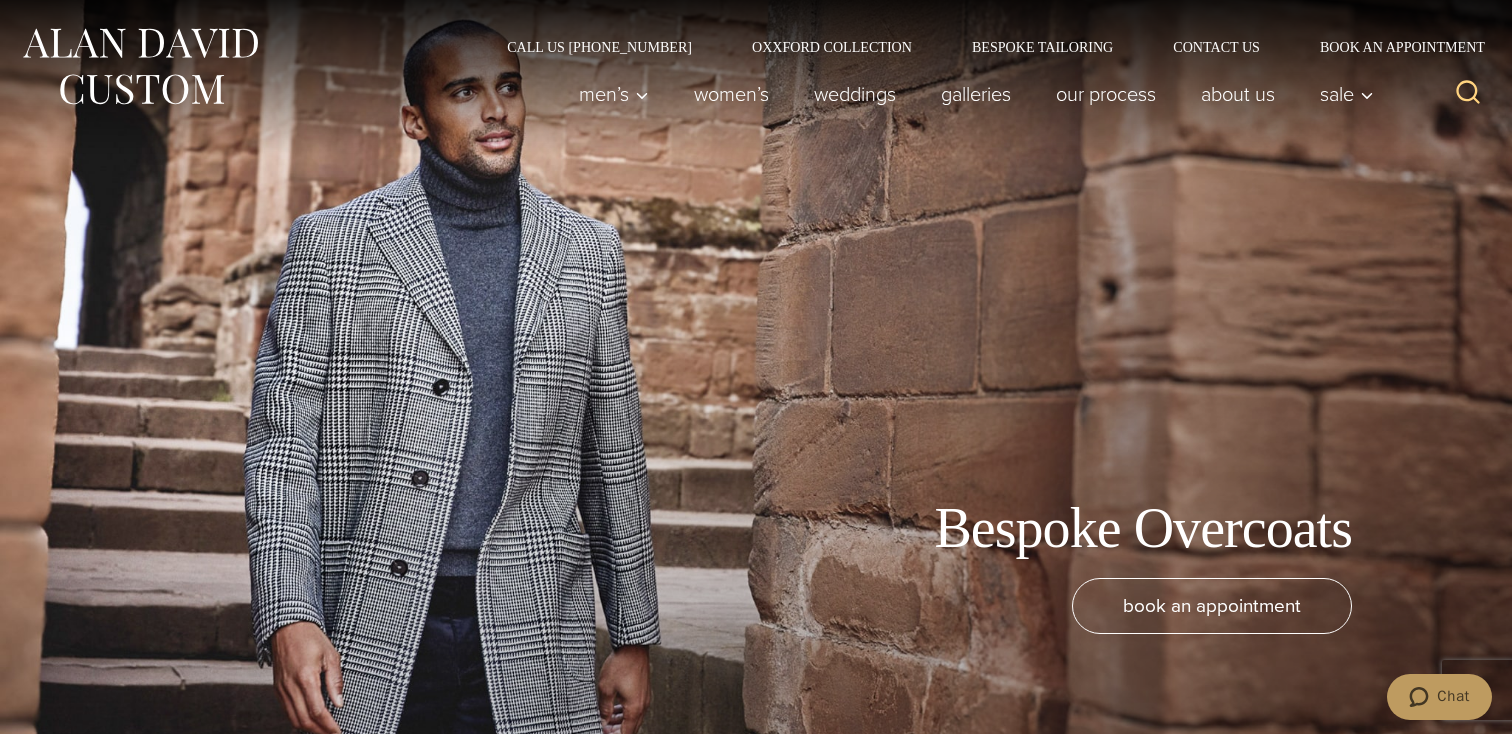 click at bounding box center [140, 66] 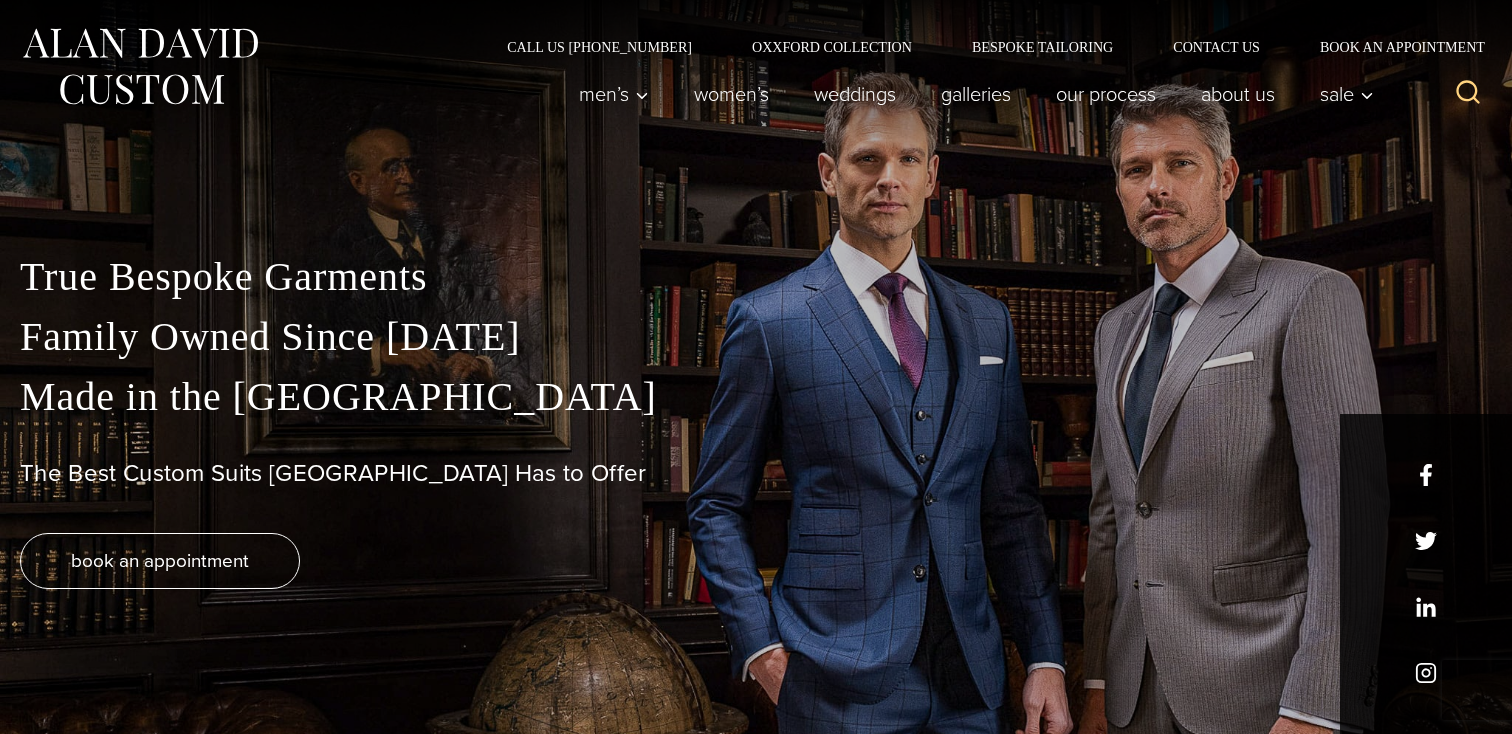 scroll, scrollTop: 0, scrollLeft: 0, axis: both 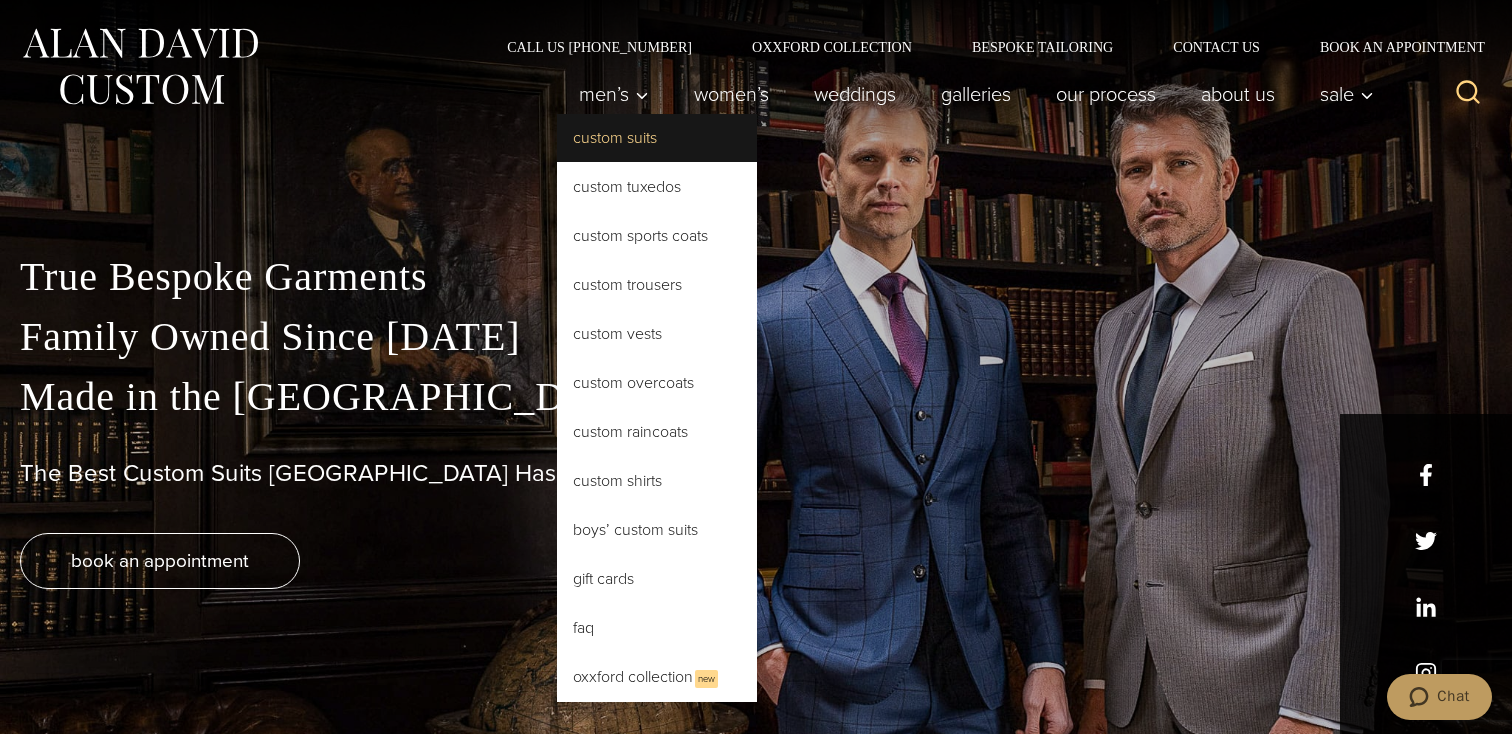 click on "Custom Suits" at bounding box center [657, 138] 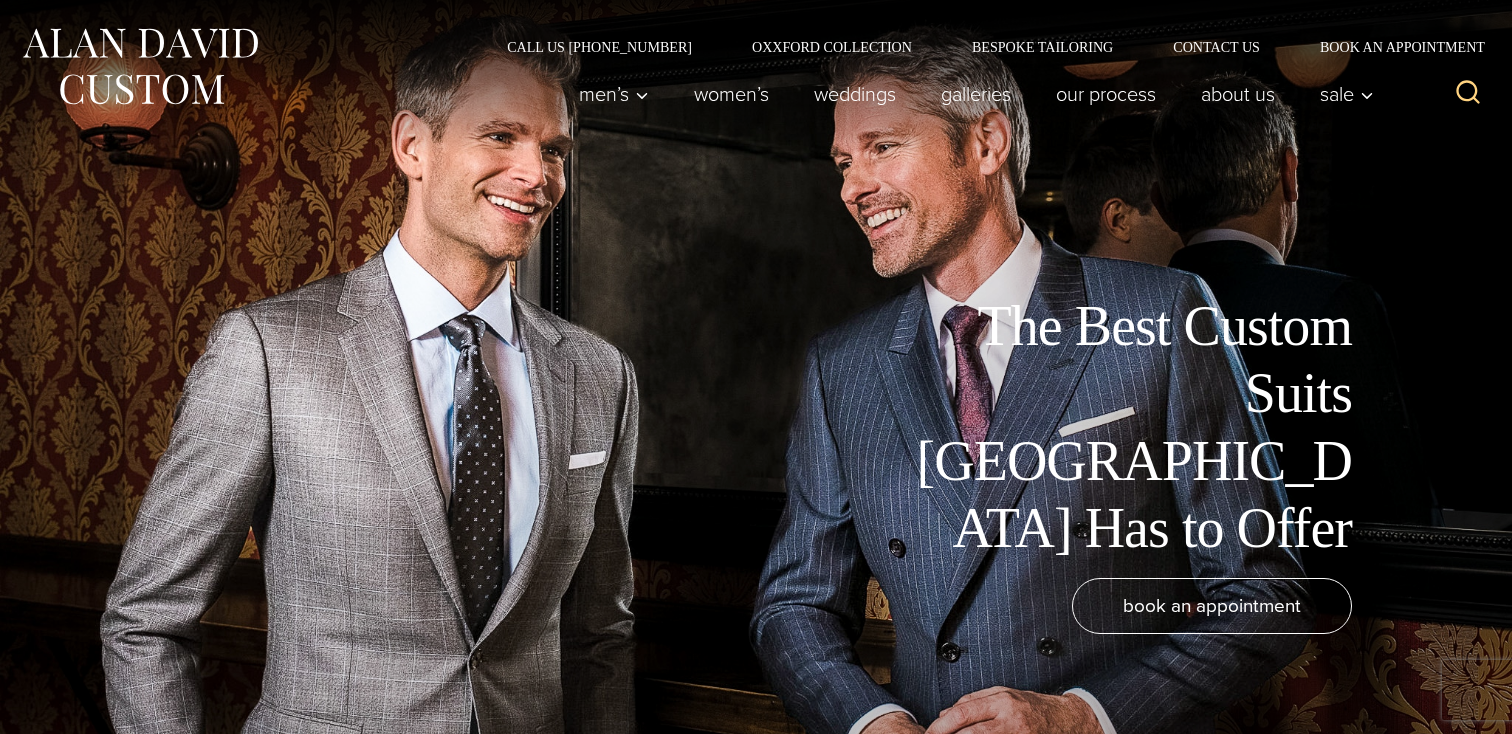 scroll, scrollTop: 0, scrollLeft: 0, axis: both 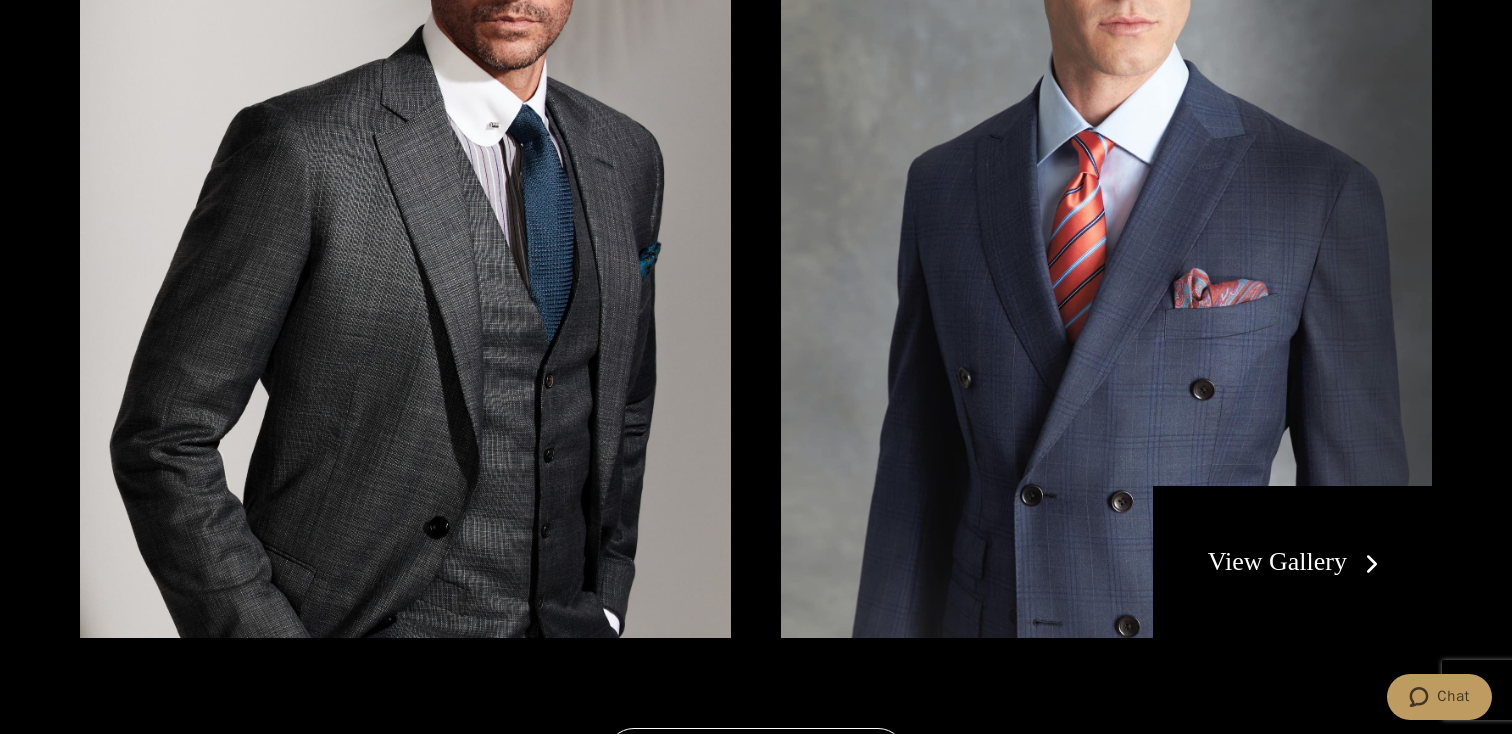 click on "View Gallery" at bounding box center [1297, 561] 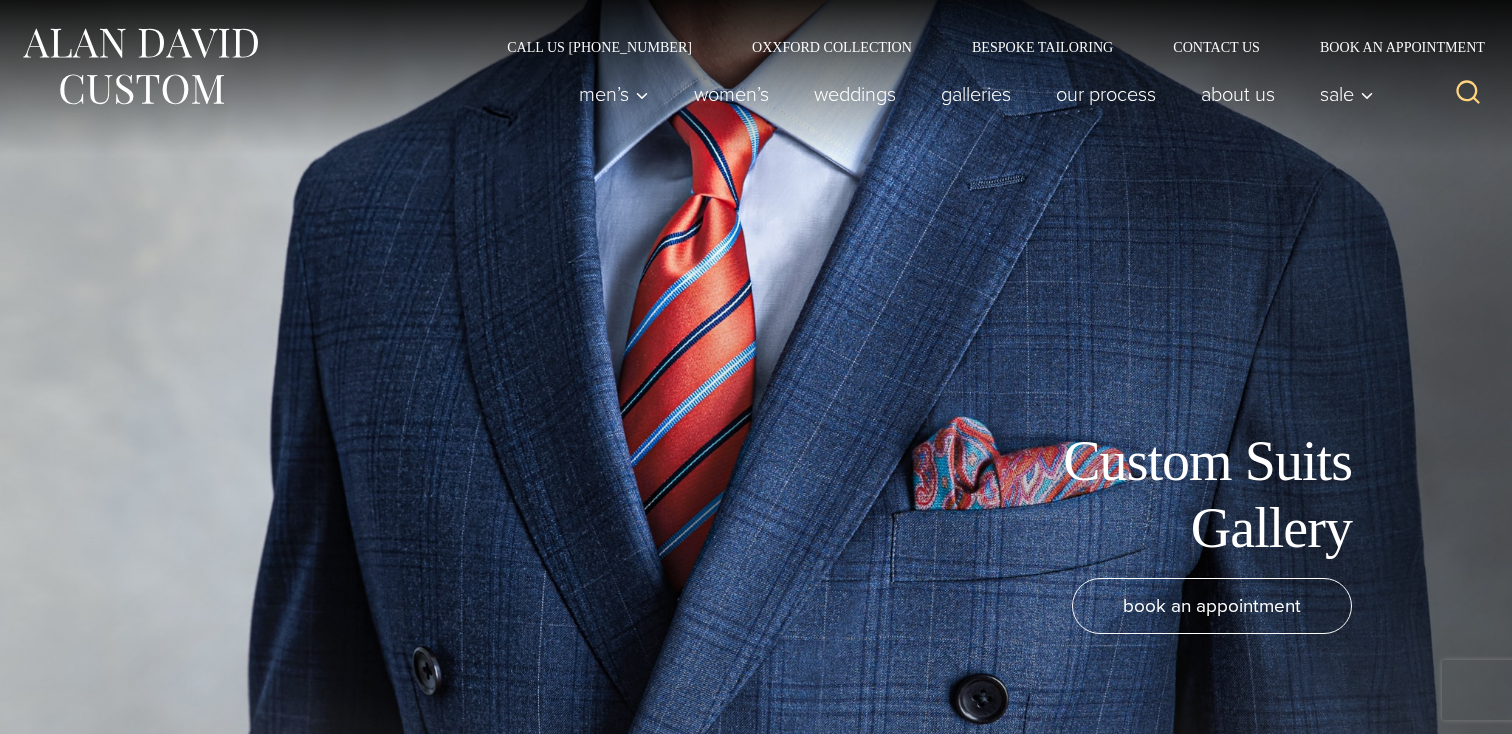 scroll, scrollTop: 0, scrollLeft: 0, axis: both 